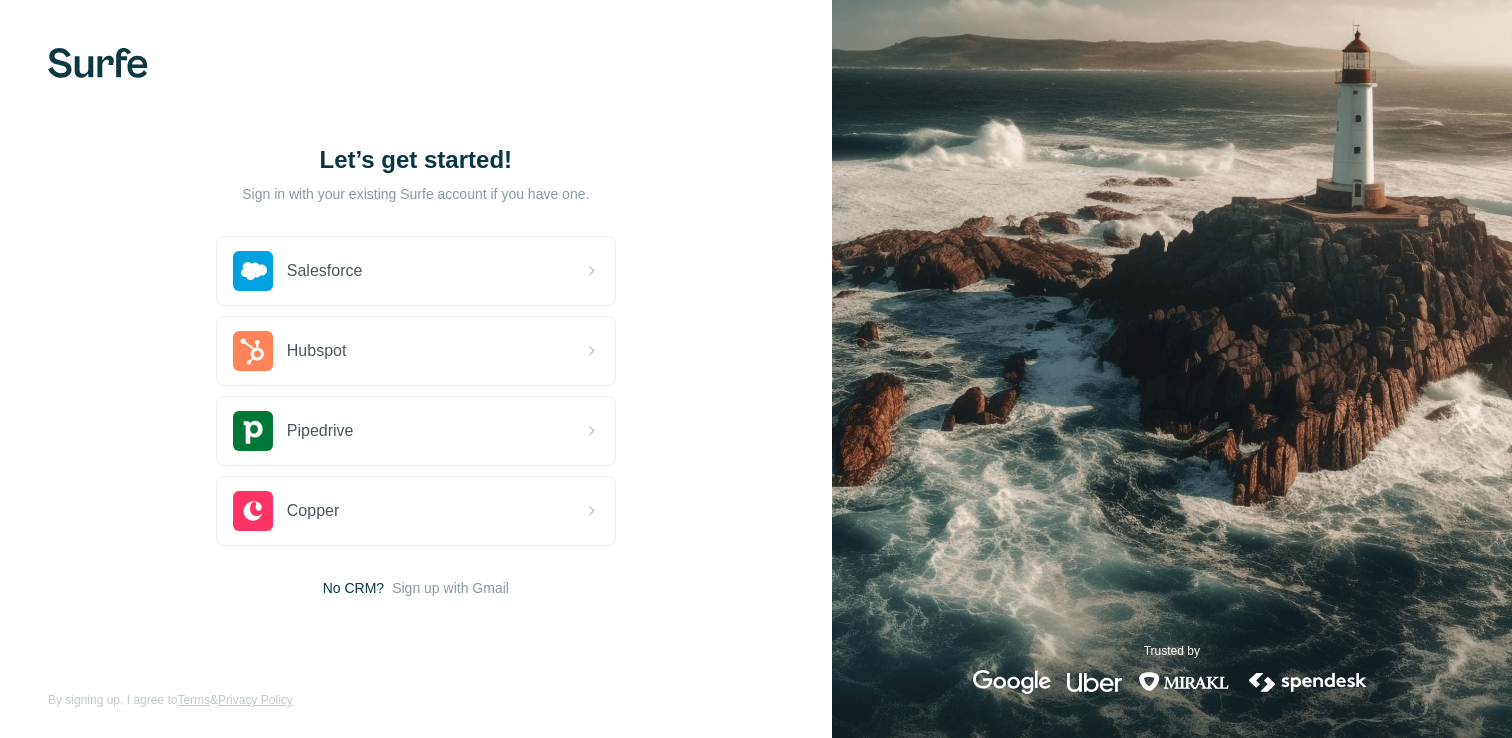 scroll, scrollTop: 0, scrollLeft: 0, axis: both 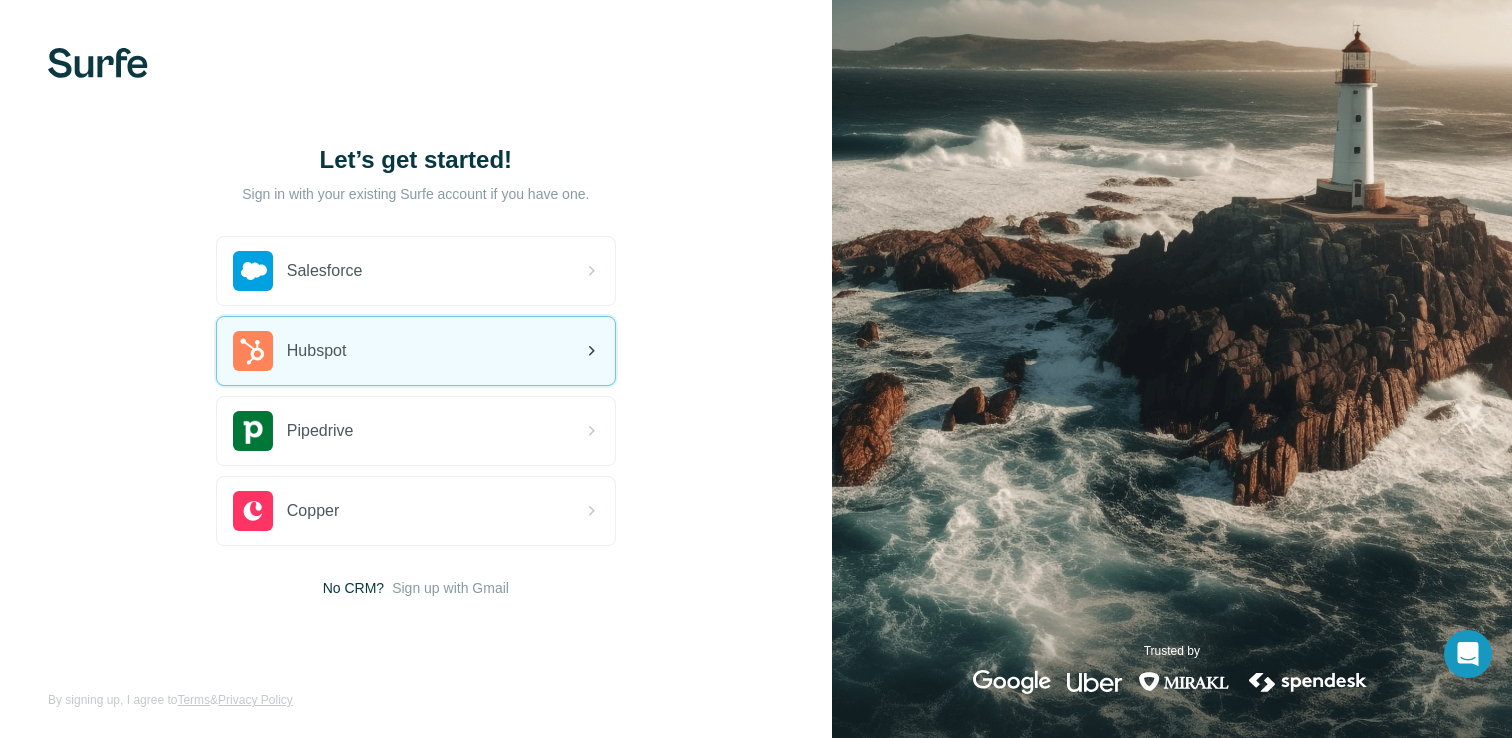 click on "Hubspot" at bounding box center (317, 351) 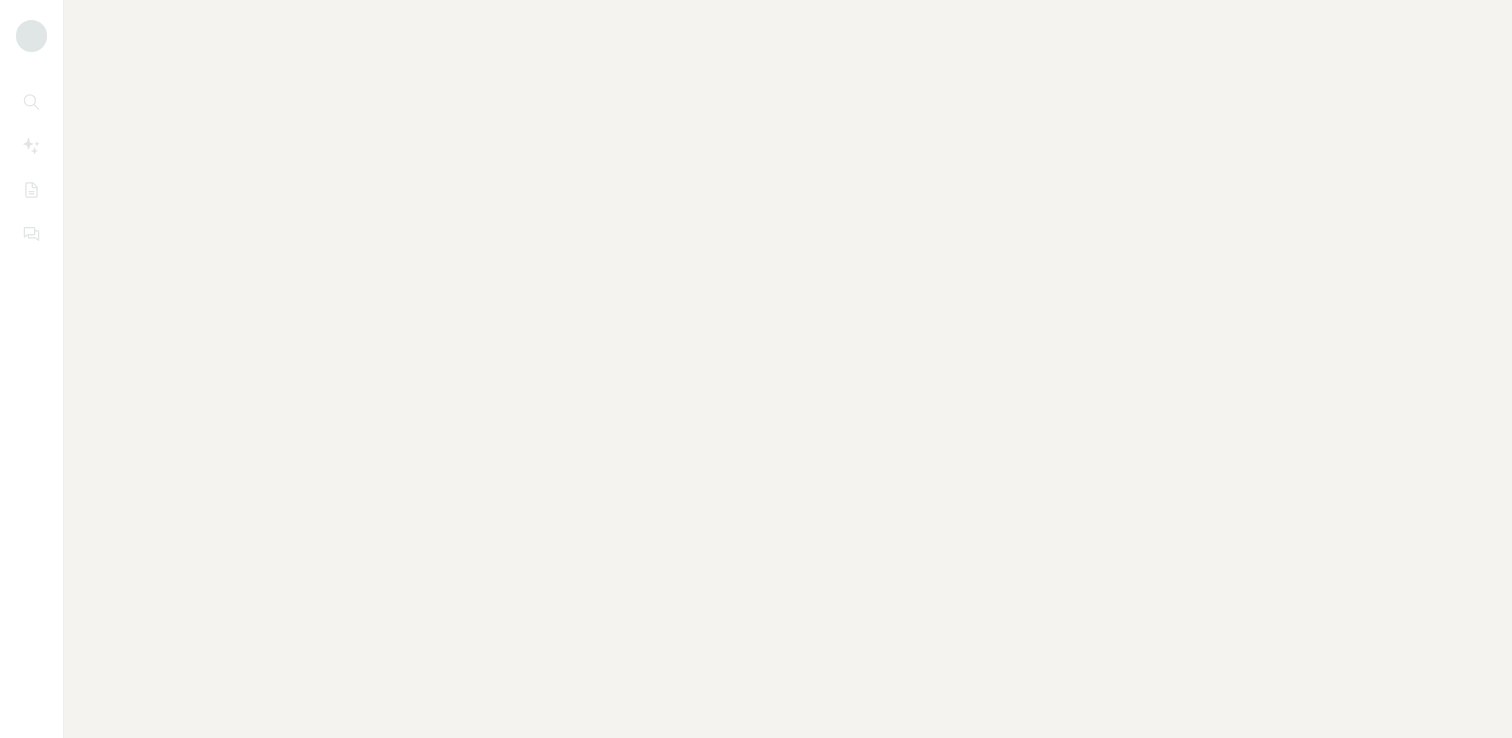scroll, scrollTop: 0, scrollLeft: 0, axis: both 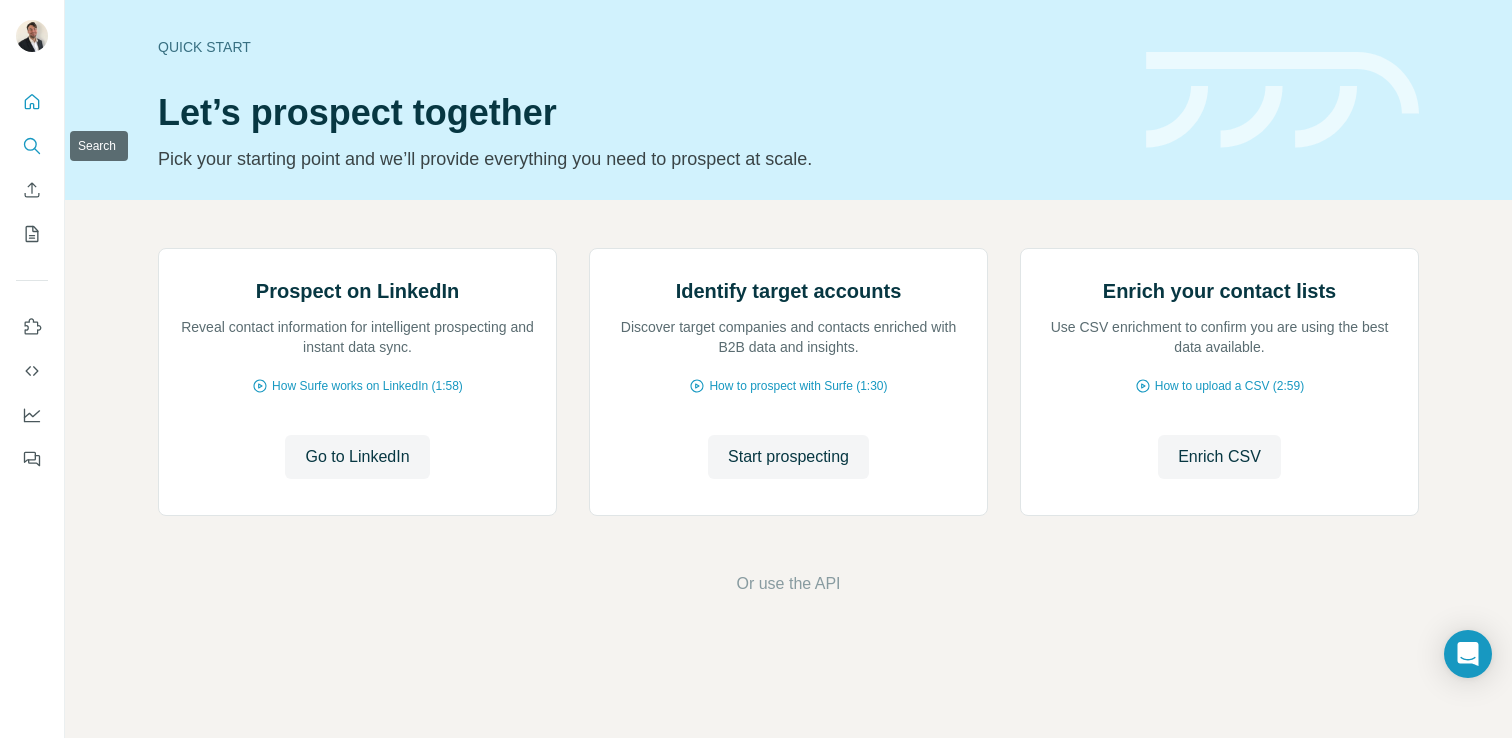 click at bounding box center (32, 146) 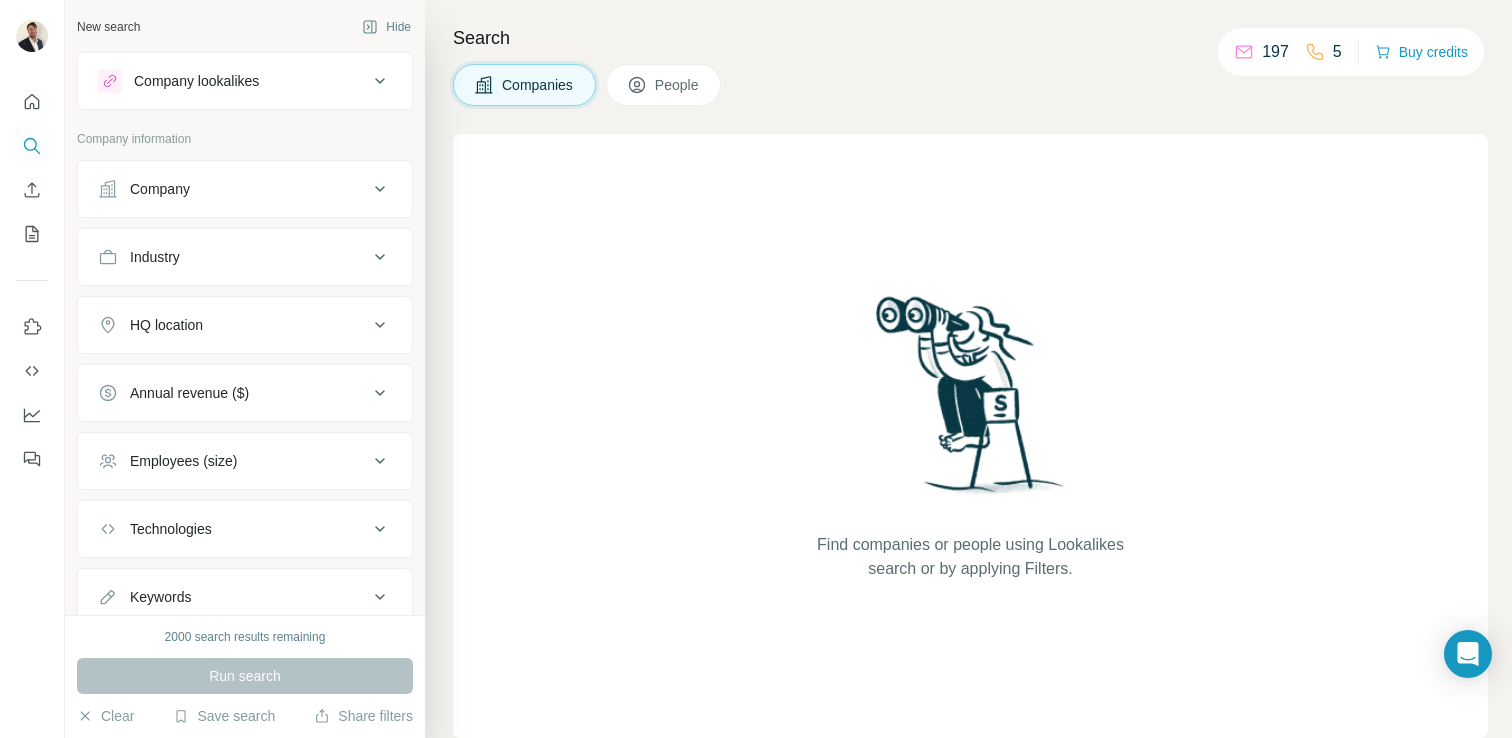 click on "People" at bounding box center (678, 85) 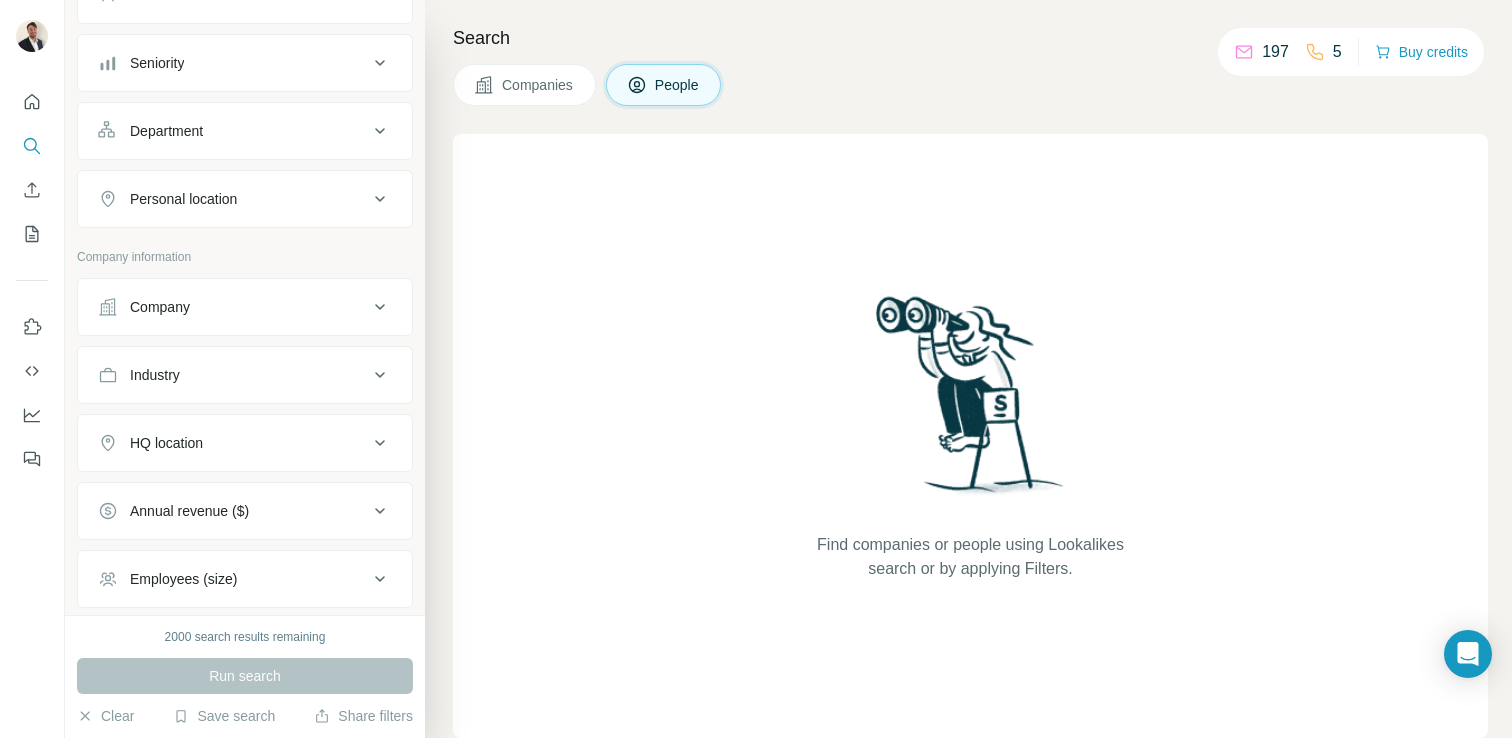 scroll, scrollTop: 0, scrollLeft: 0, axis: both 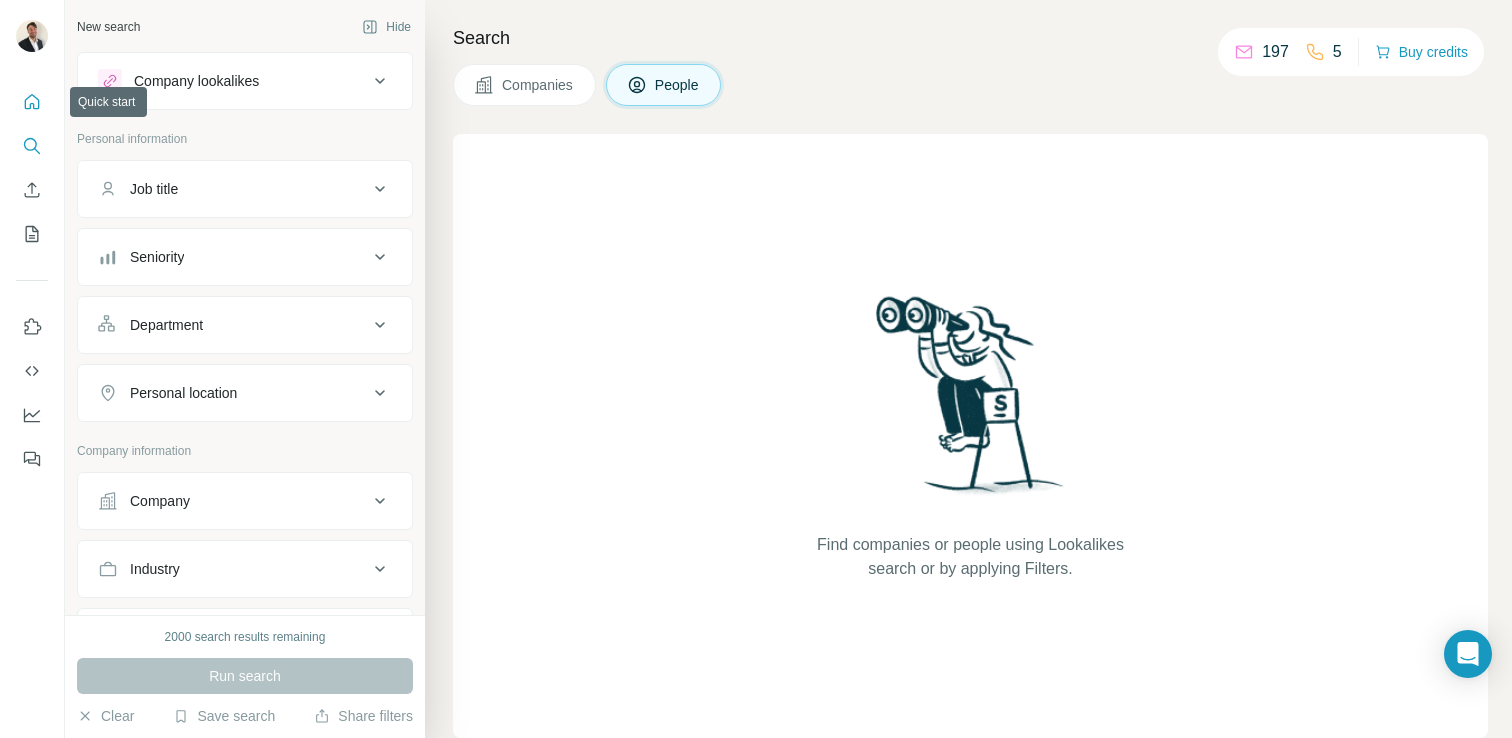 click 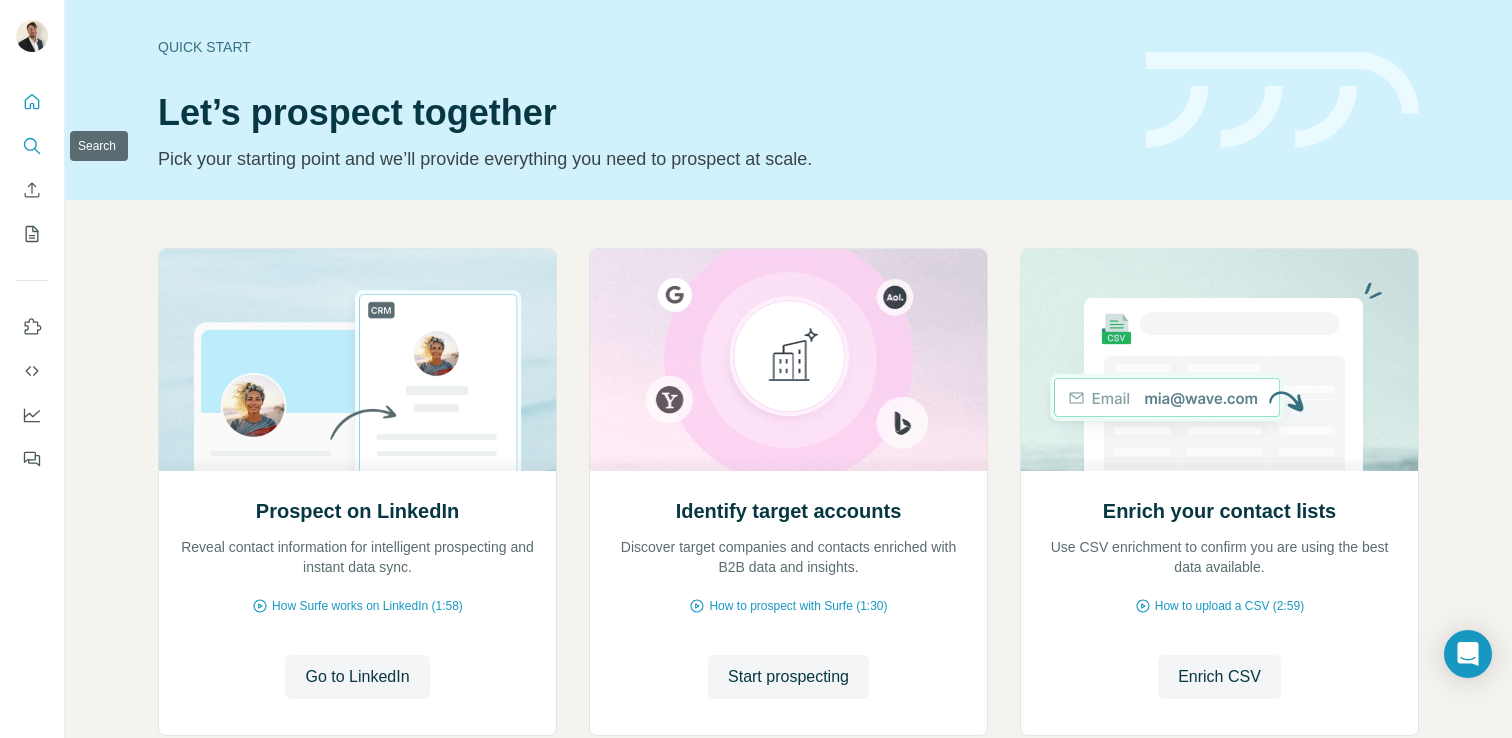 click 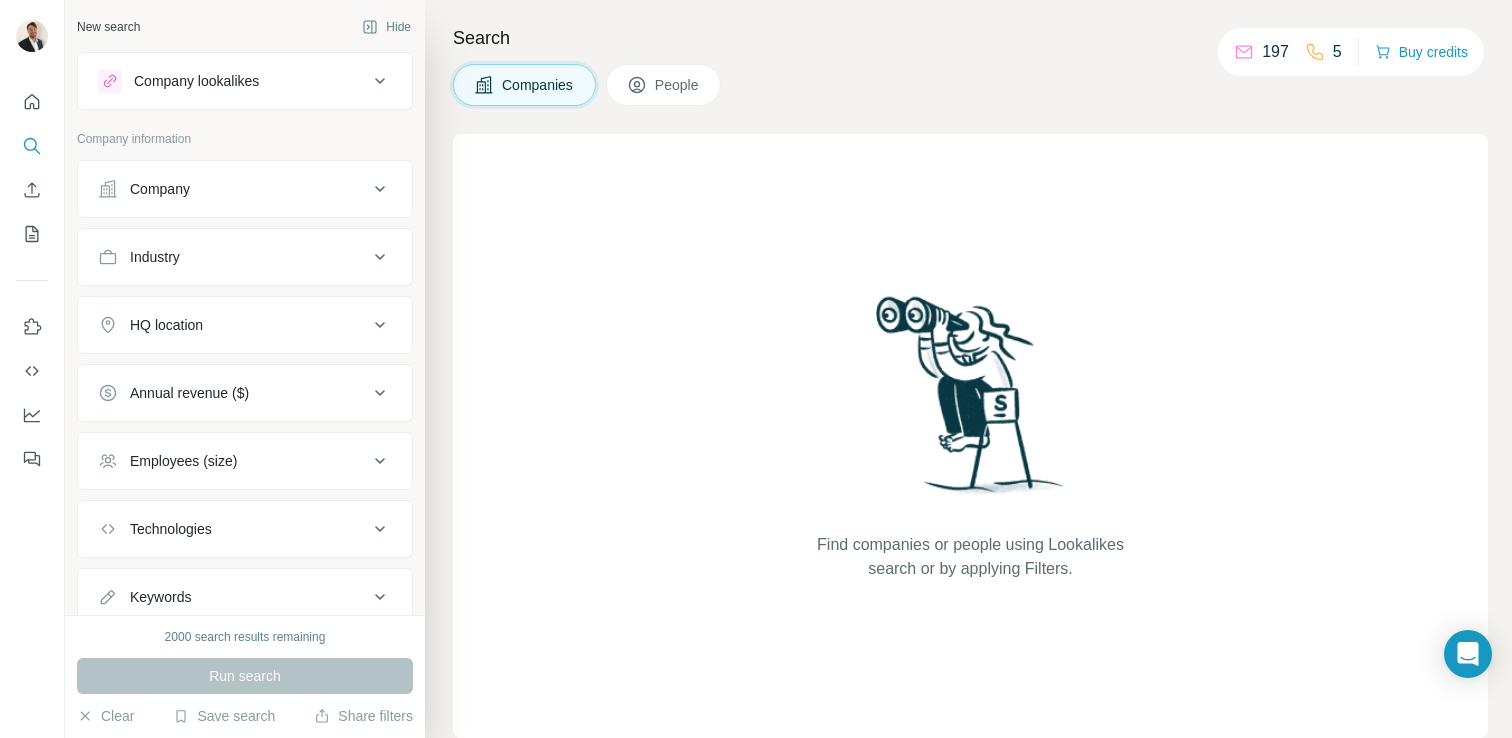 drag, startPoint x: 681, startPoint y: 96, endPoint x: 650, endPoint y: 108, distance: 33.24154 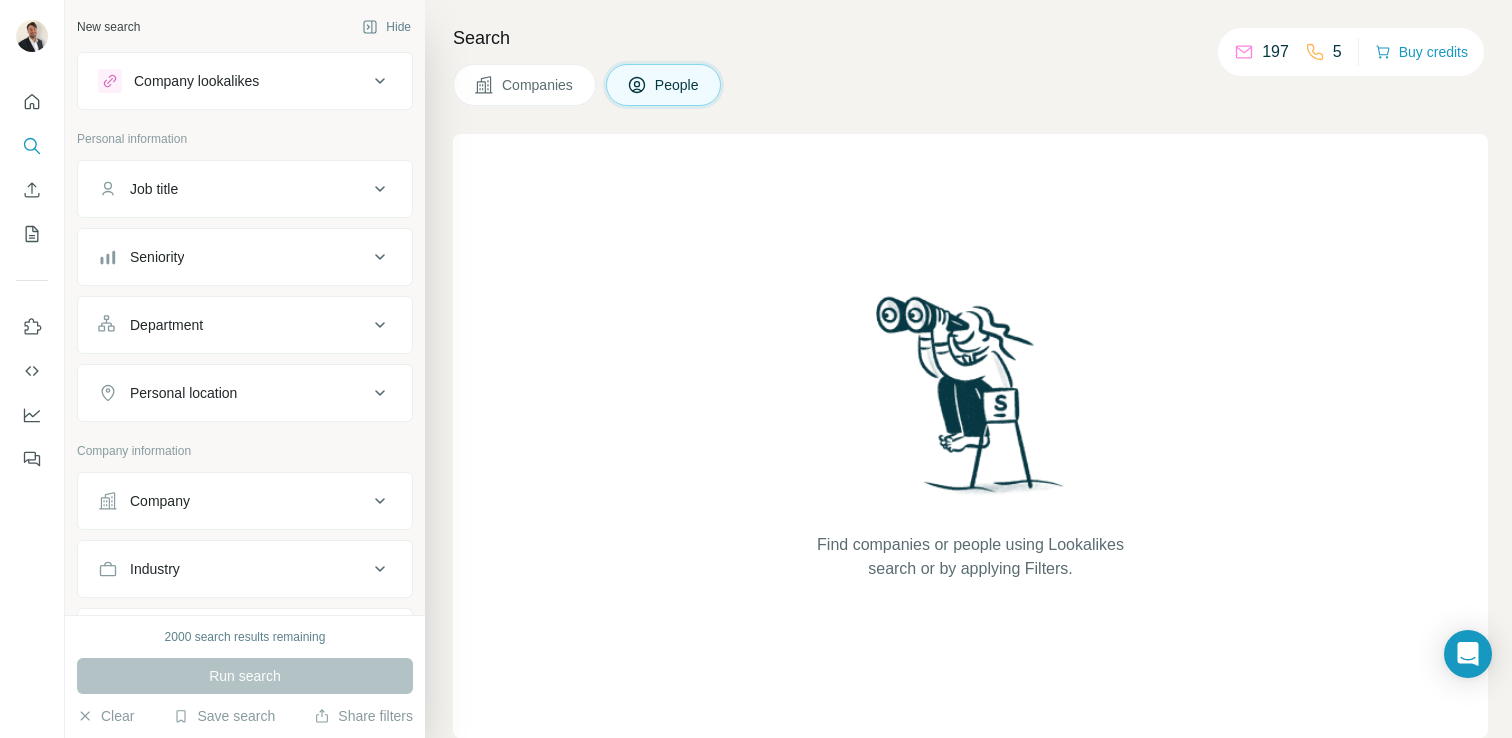 click on "Job title" at bounding box center [245, 189] 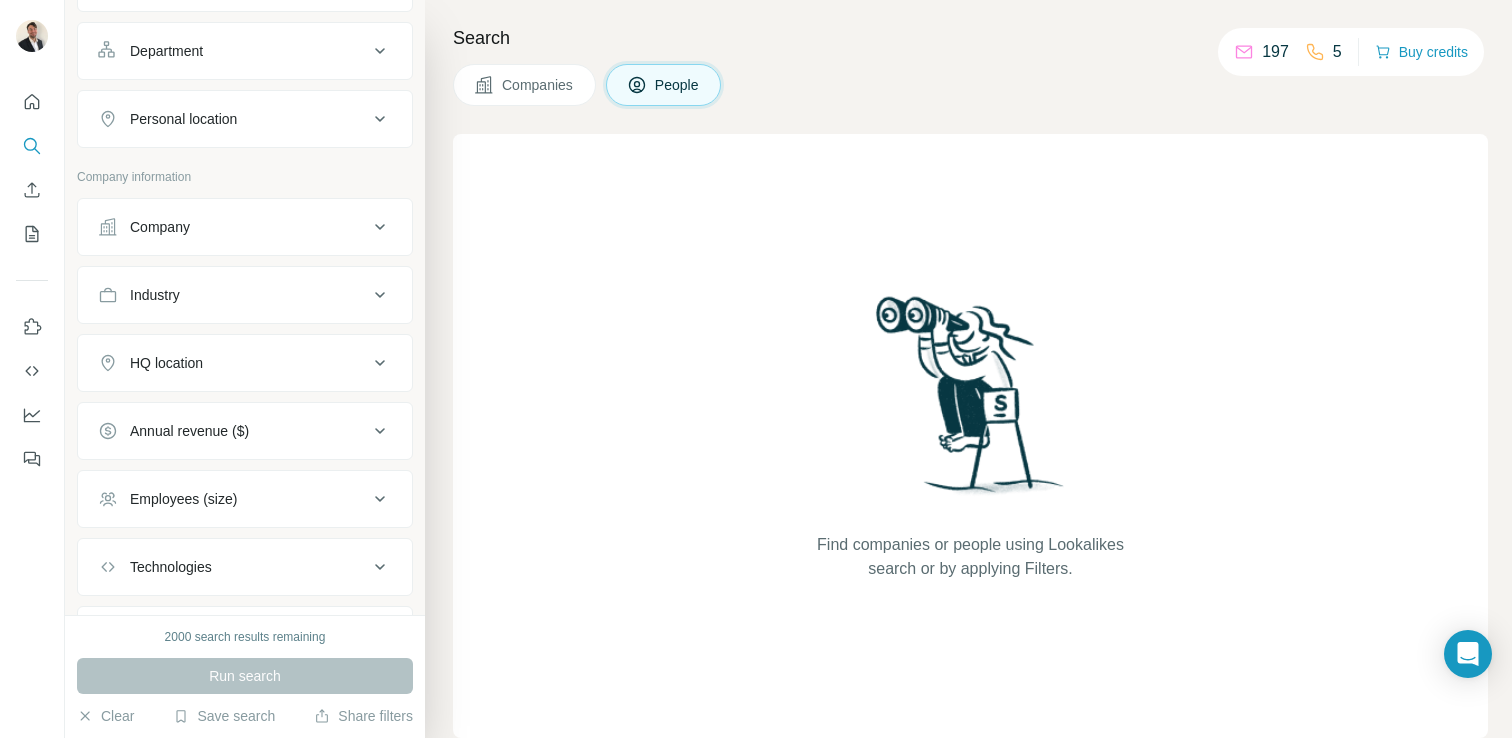 scroll, scrollTop: 439, scrollLeft: 0, axis: vertical 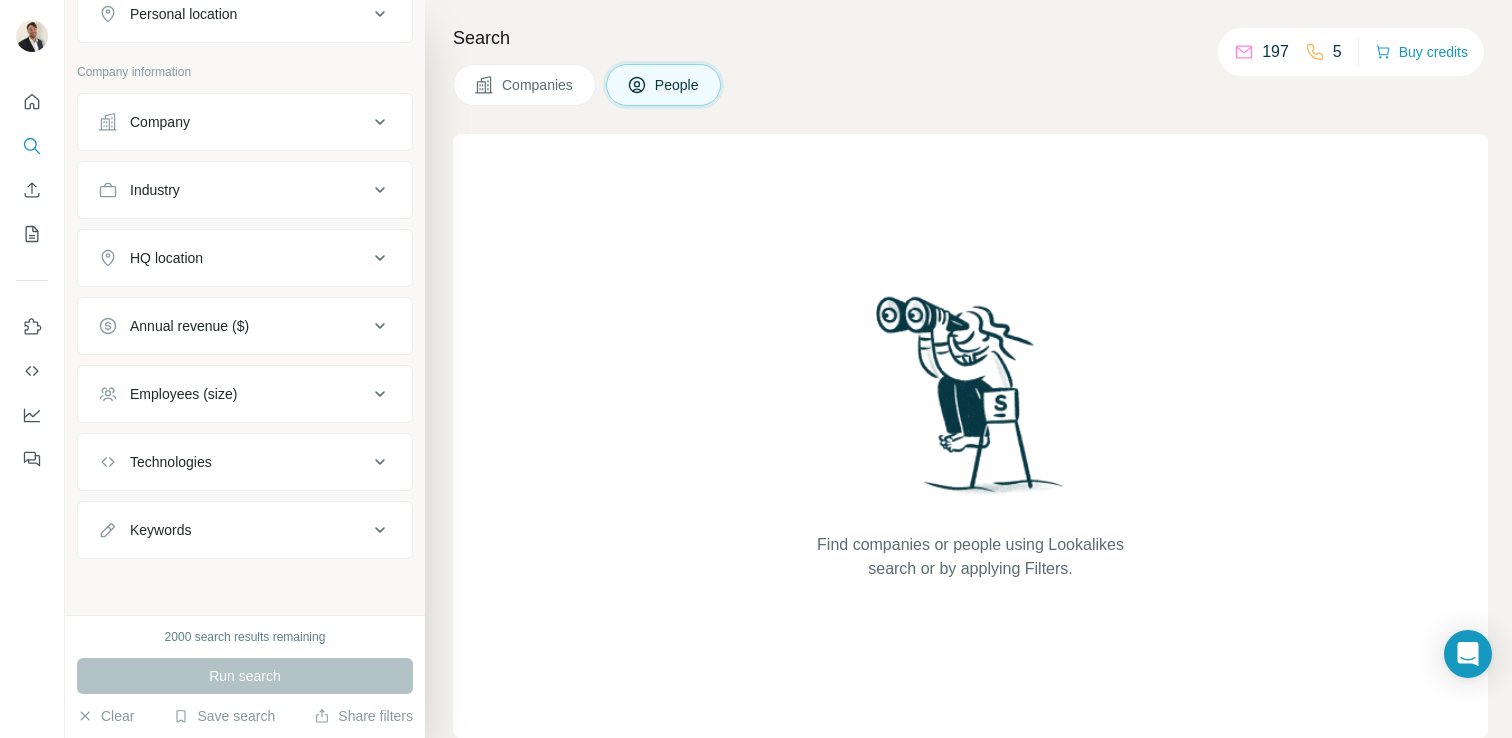 click on "Companies" at bounding box center (538, 85) 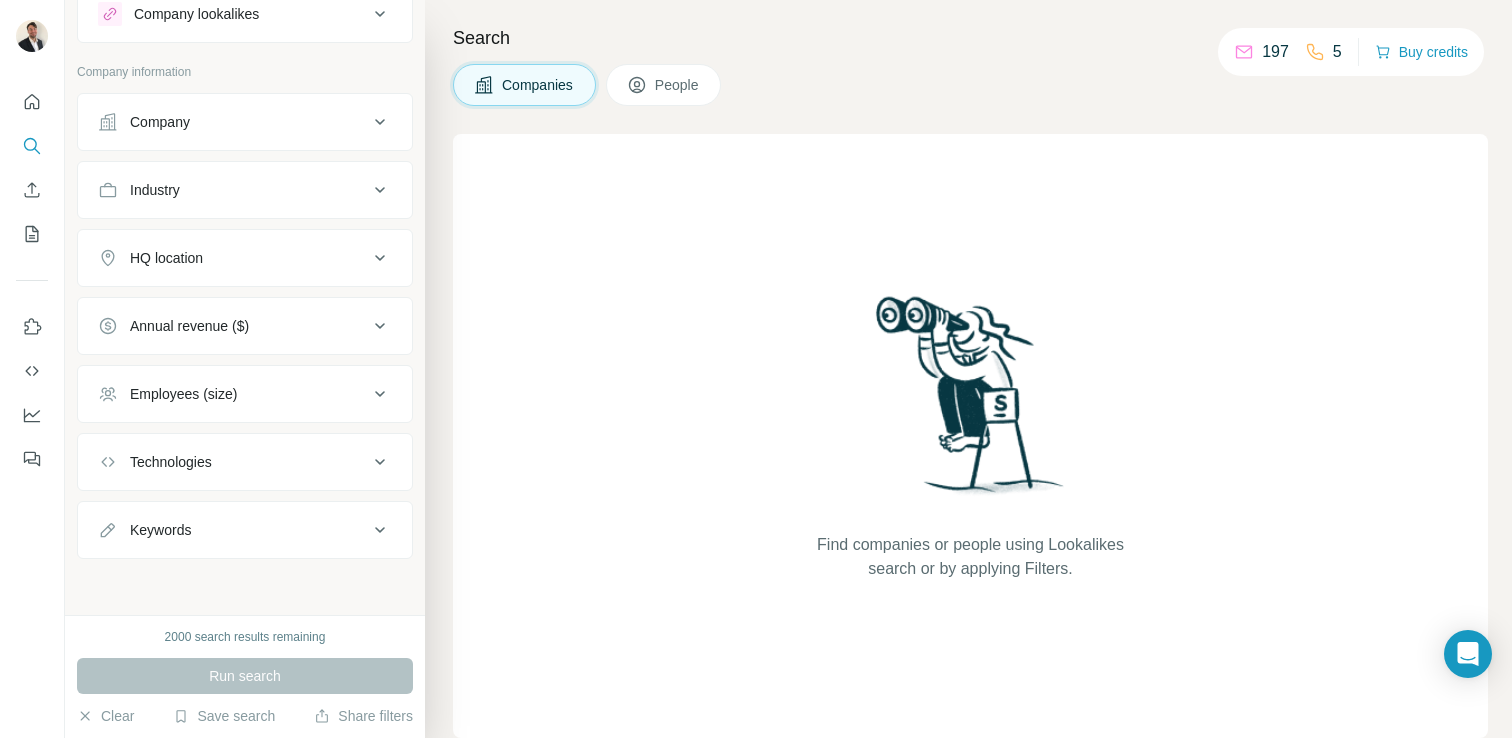 scroll, scrollTop: 67, scrollLeft: 0, axis: vertical 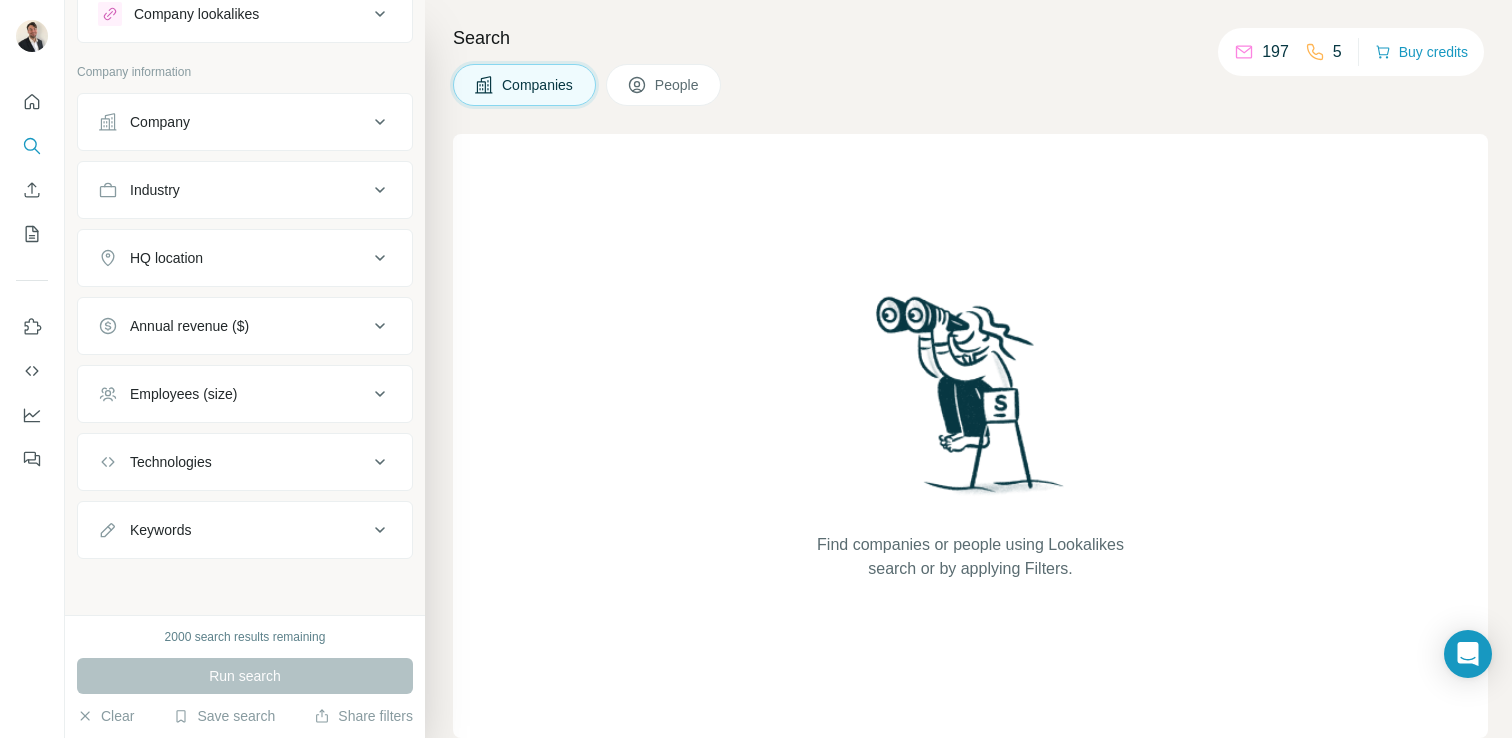 click on "Company" at bounding box center (160, 122) 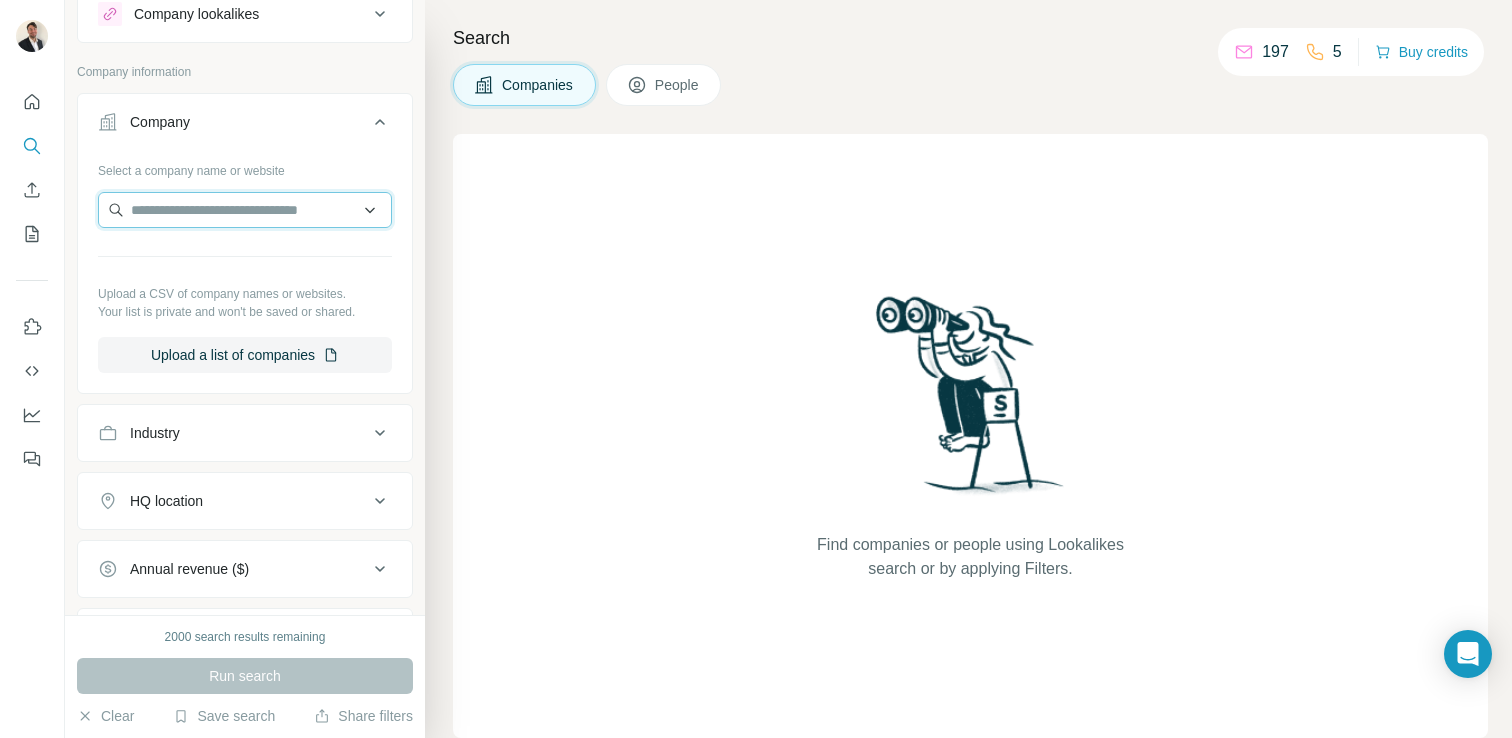 click at bounding box center (245, 210) 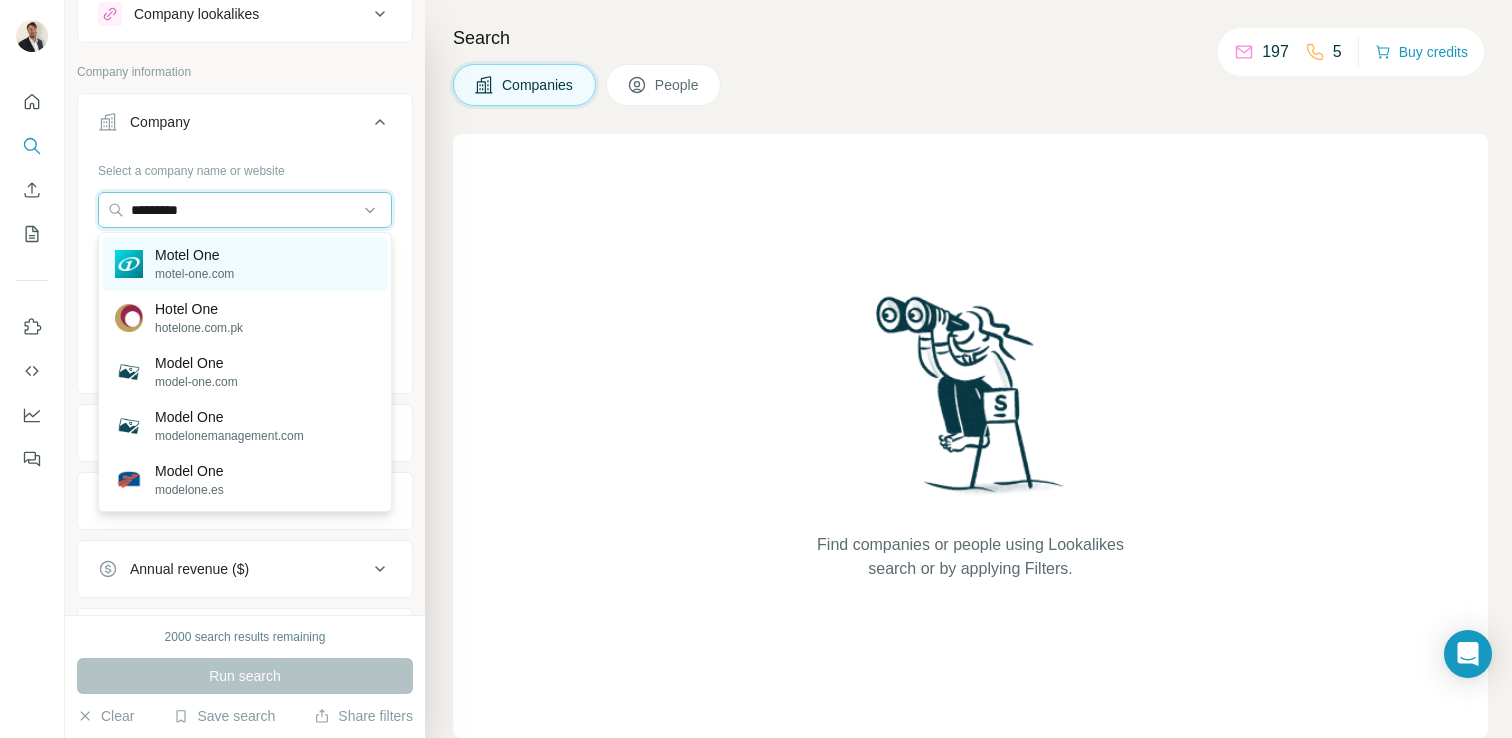 type on "*********" 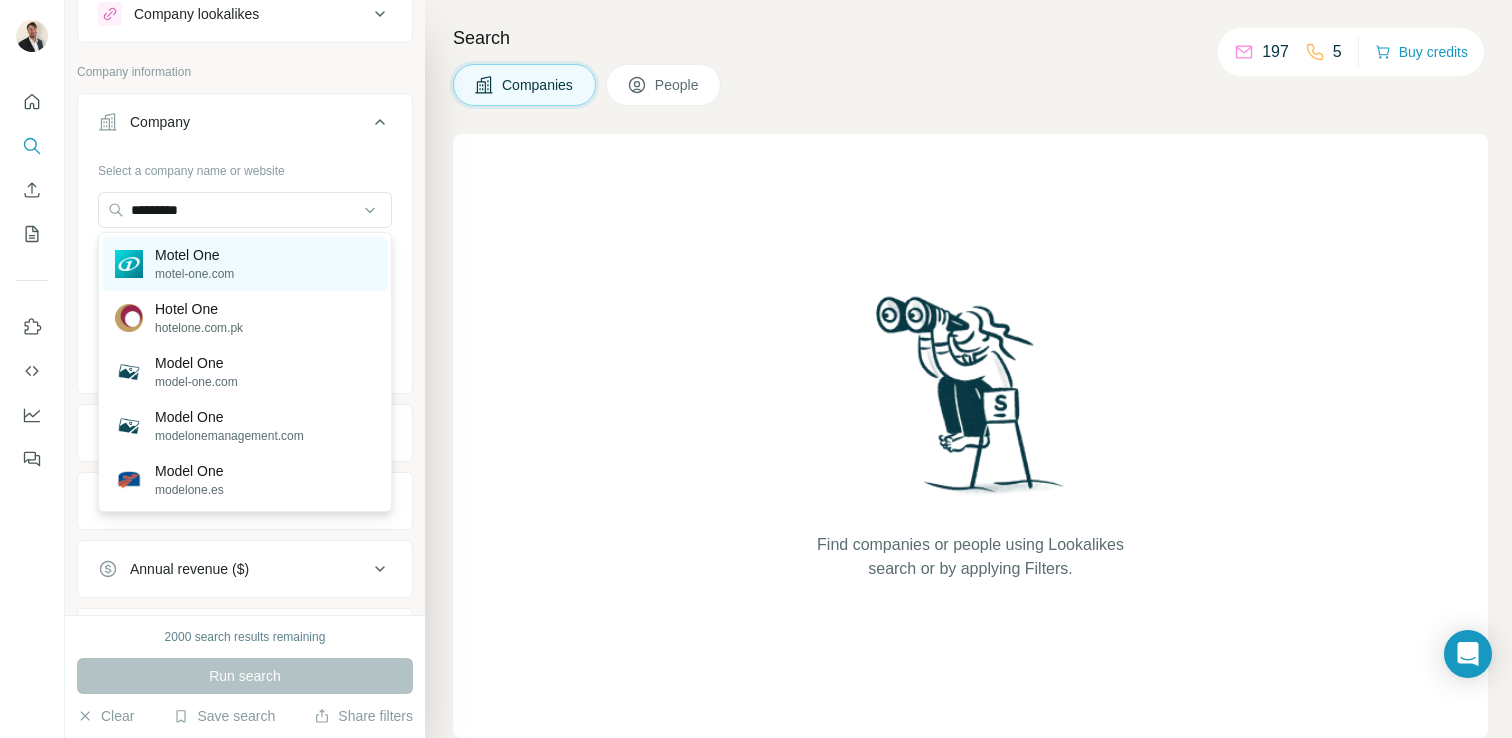 click on "Motel One" at bounding box center [194, 255] 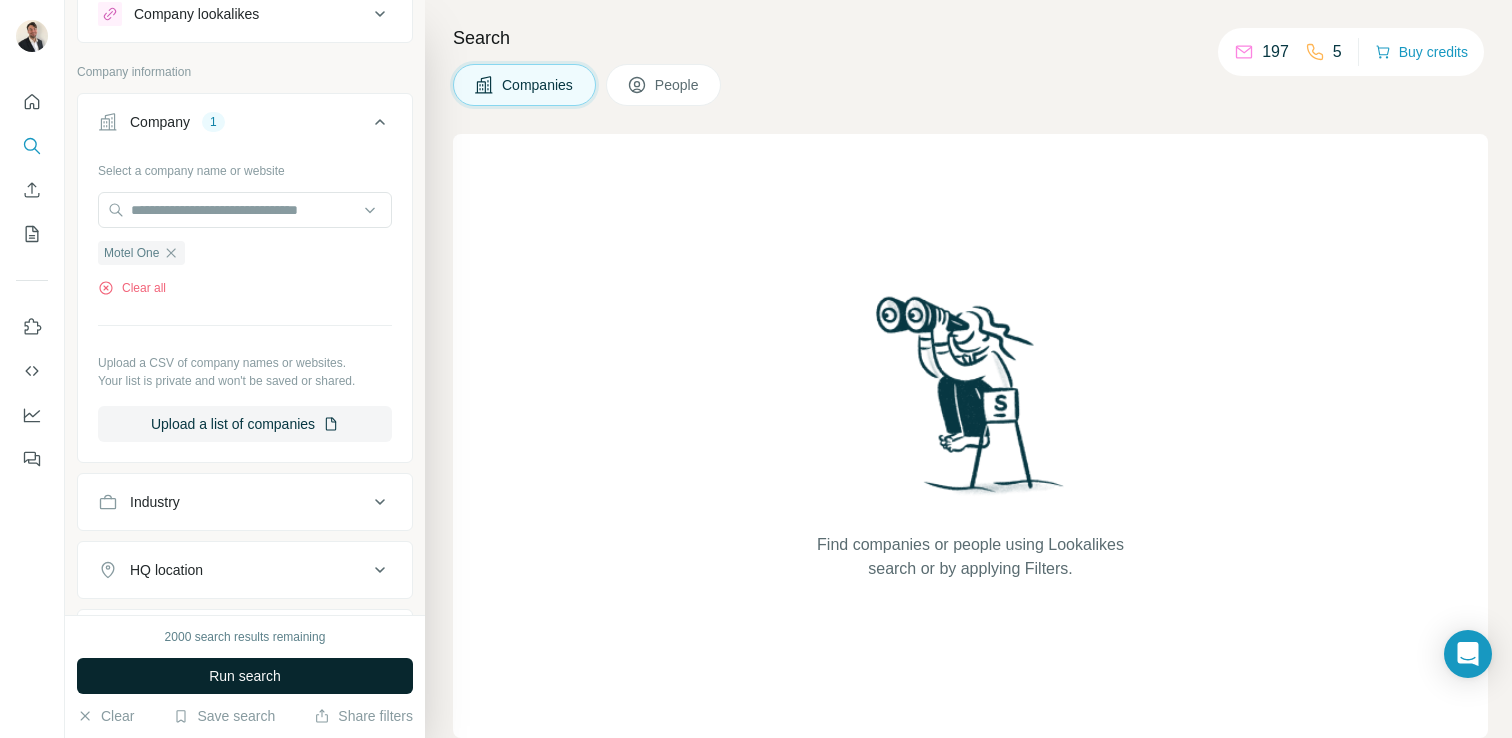 click on "Run search" at bounding box center (245, 676) 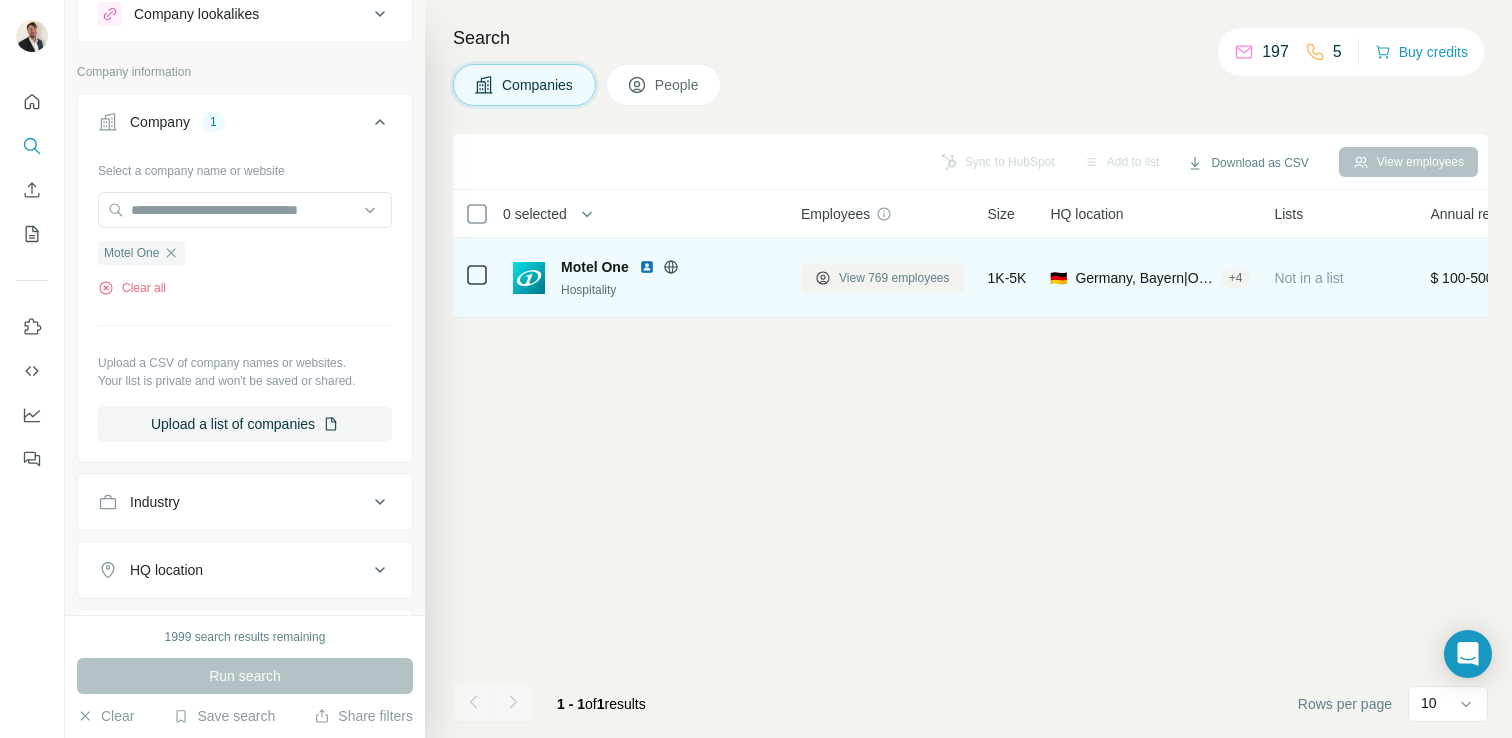 click on "View 769 employees" at bounding box center (894, 278) 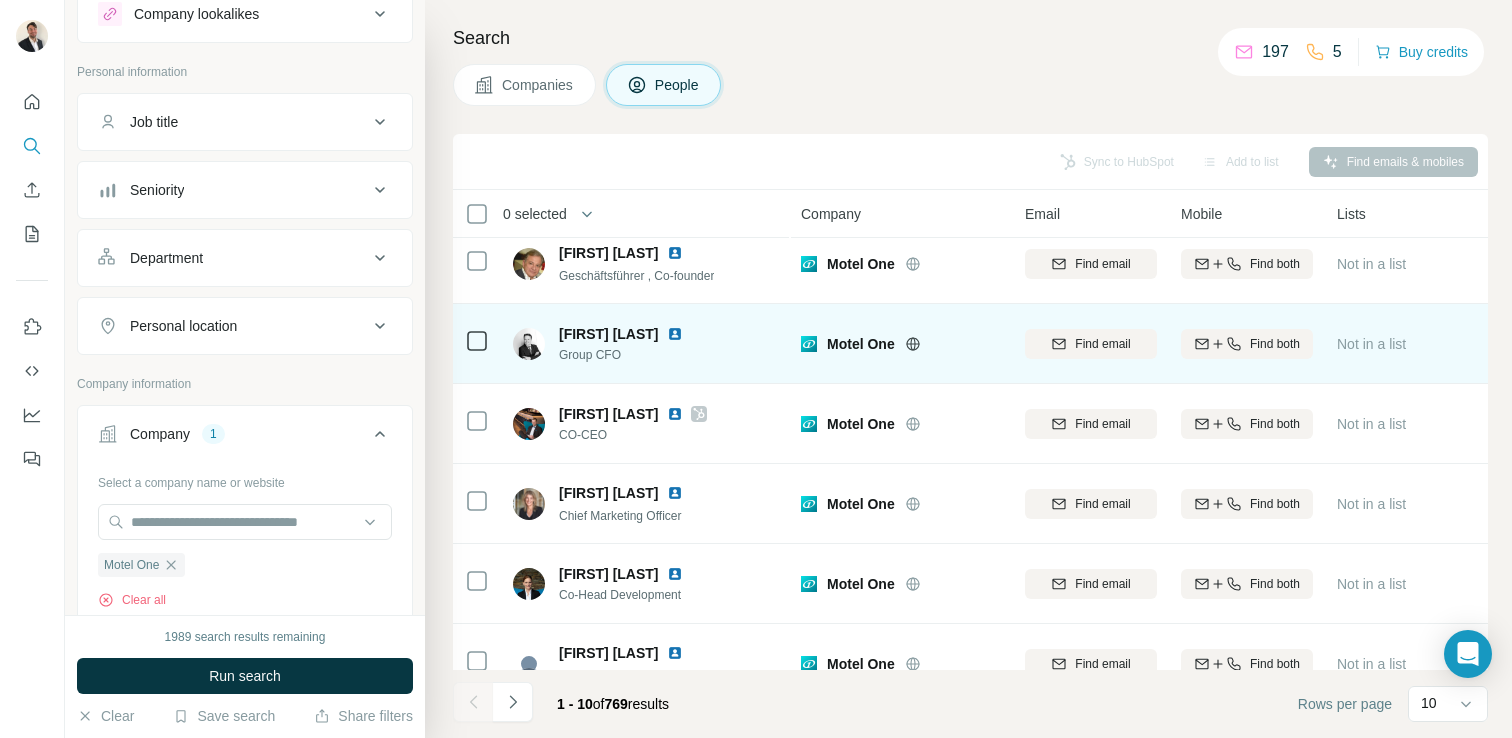 scroll, scrollTop: 0, scrollLeft: 0, axis: both 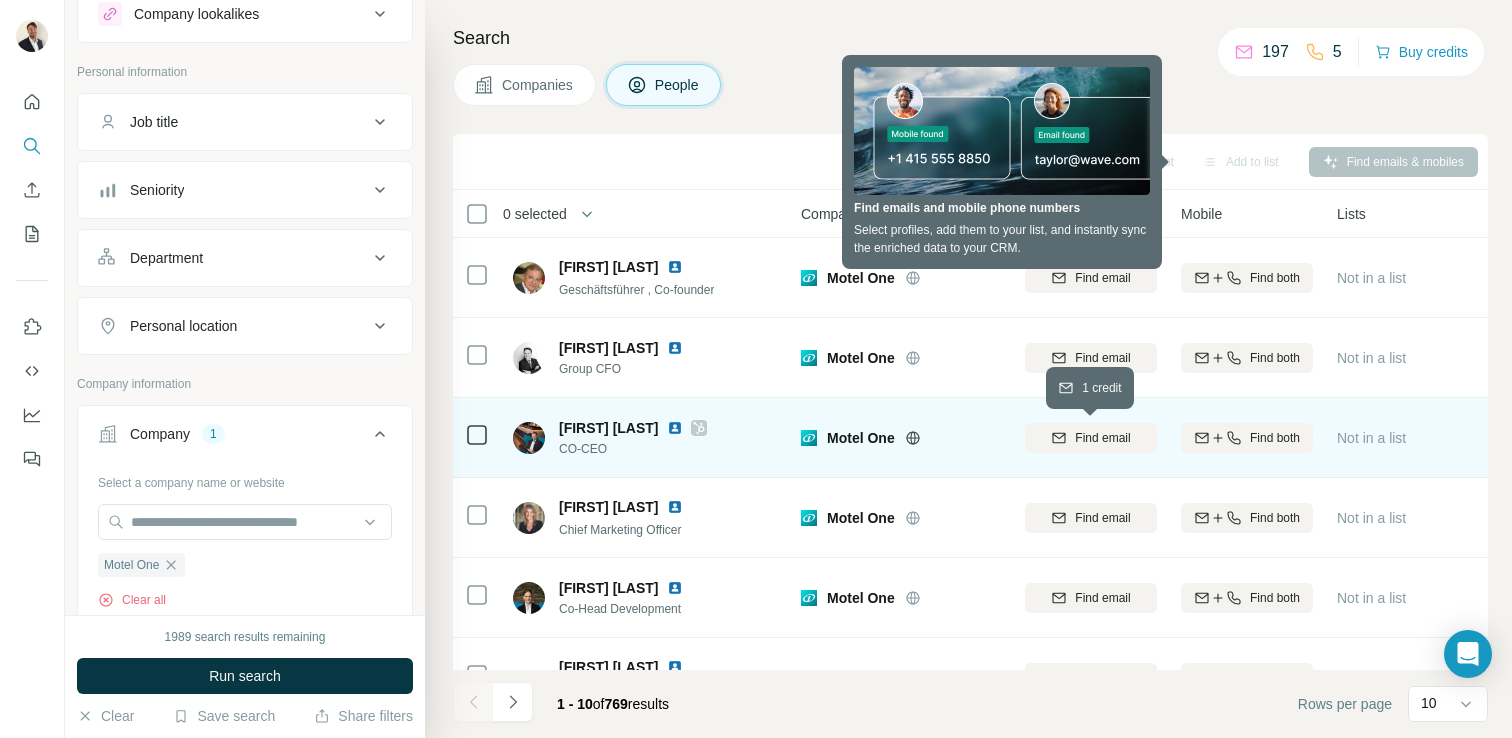 click on "Find email" at bounding box center (1102, 438) 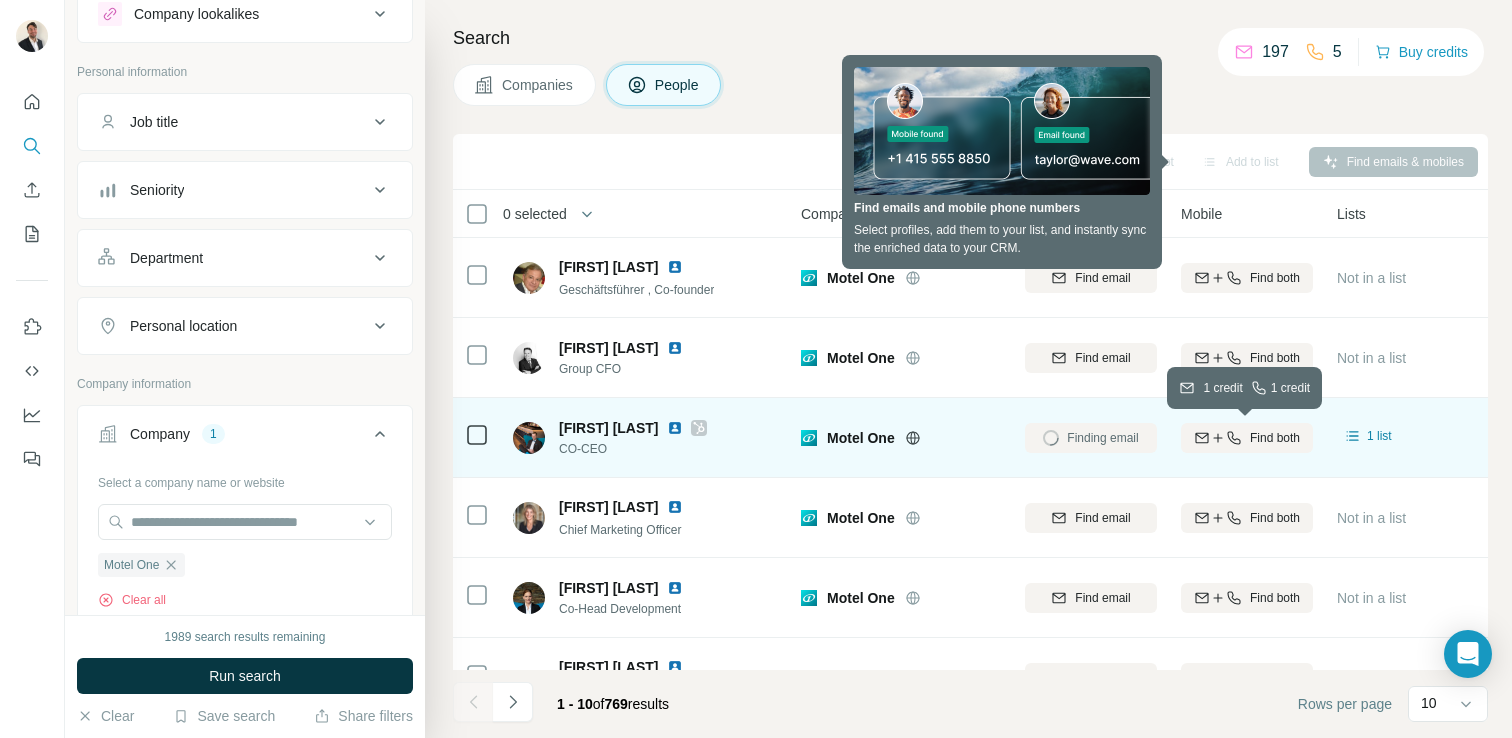 click on "Find both" at bounding box center [1275, 438] 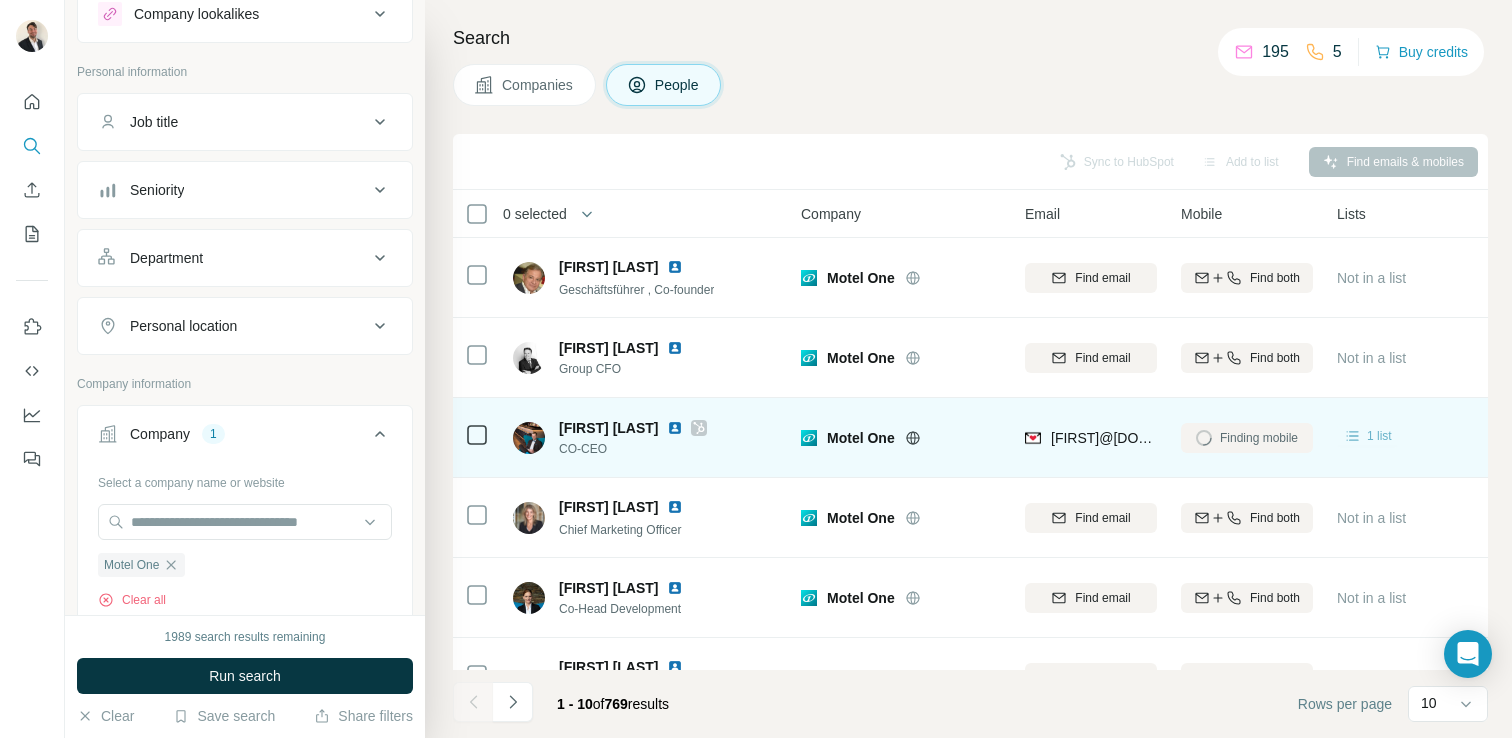click 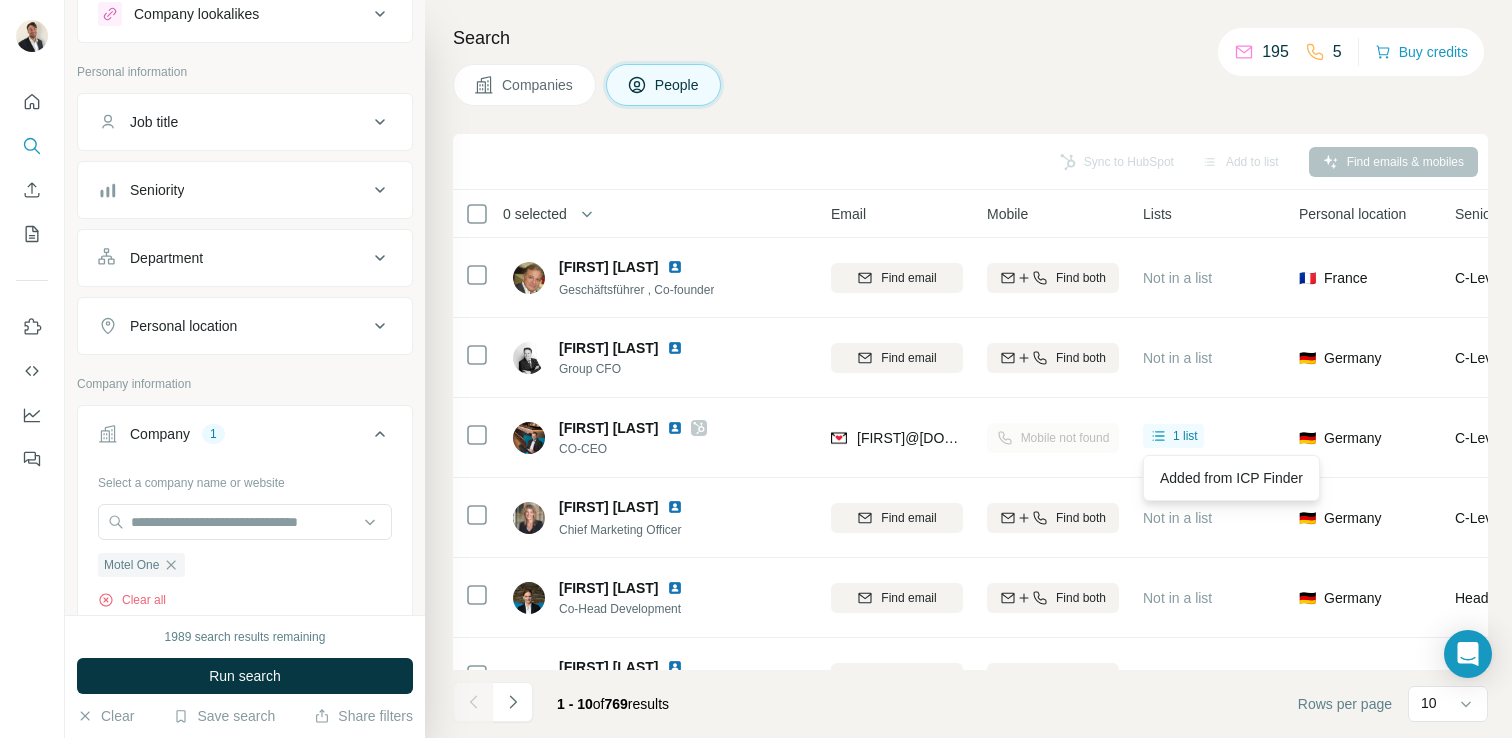 scroll, scrollTop: 0, scrollLeft: 196, axis: horizontal 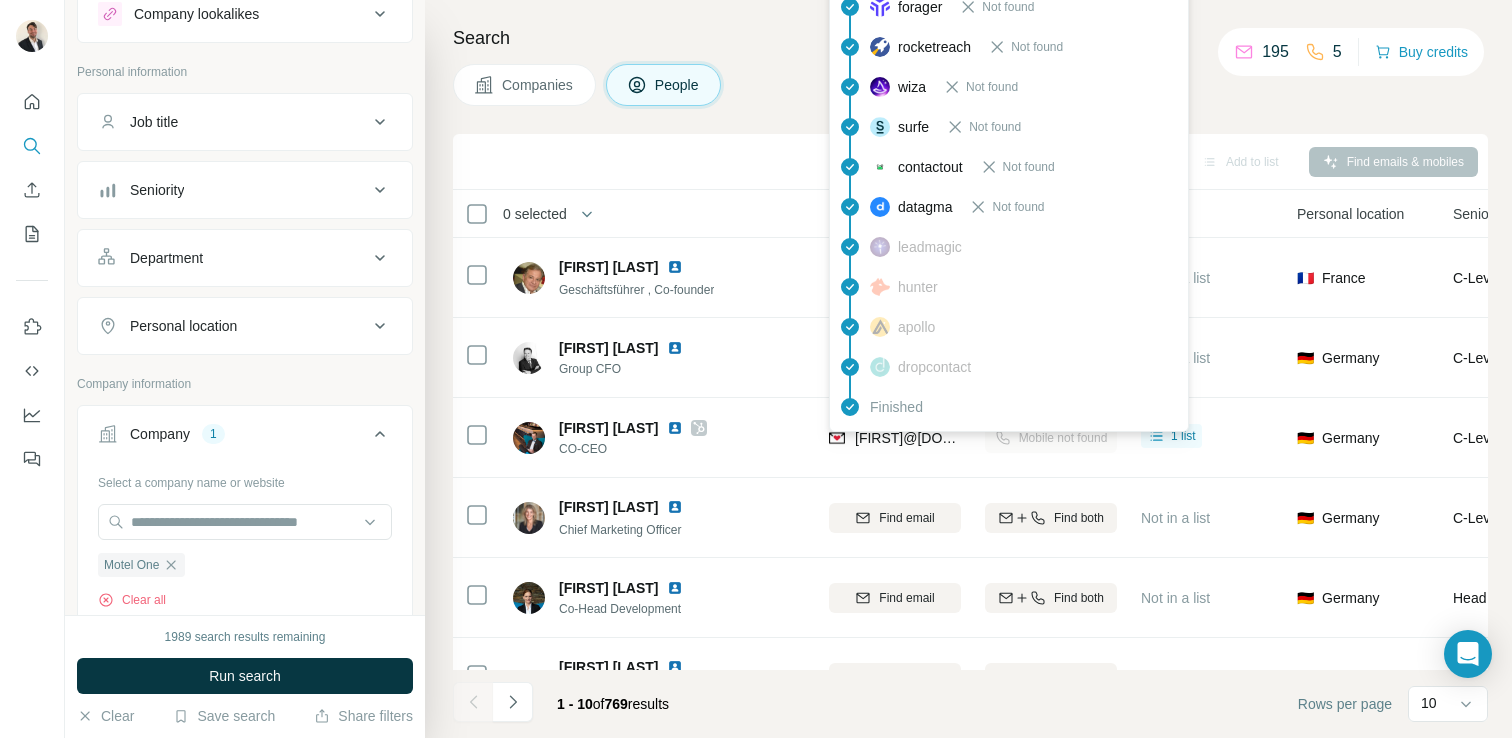 click on "[FIRST]@[DOMAIN]" at bounding box center (918, 438) 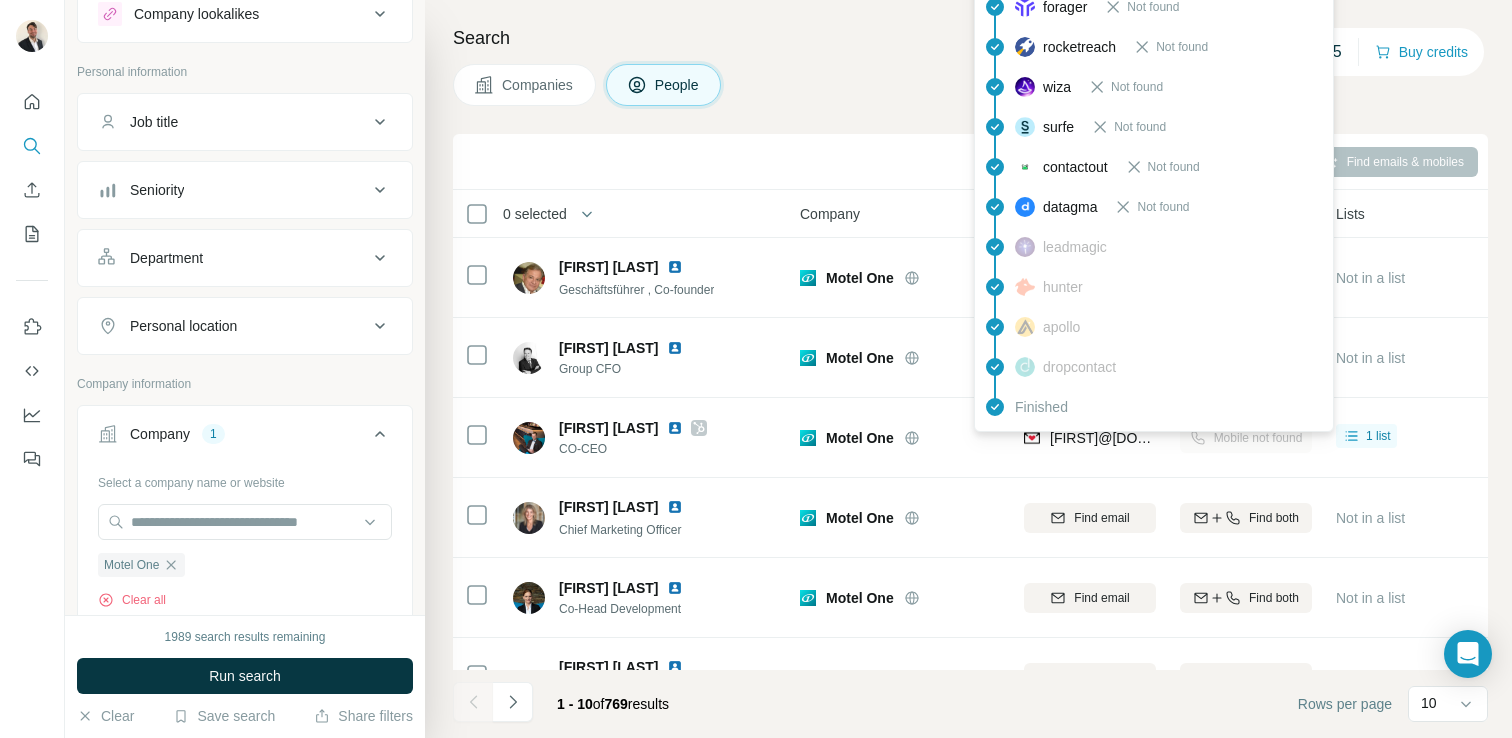 scroll, scrollTop: 0, scrollLeft: 0, axis: both 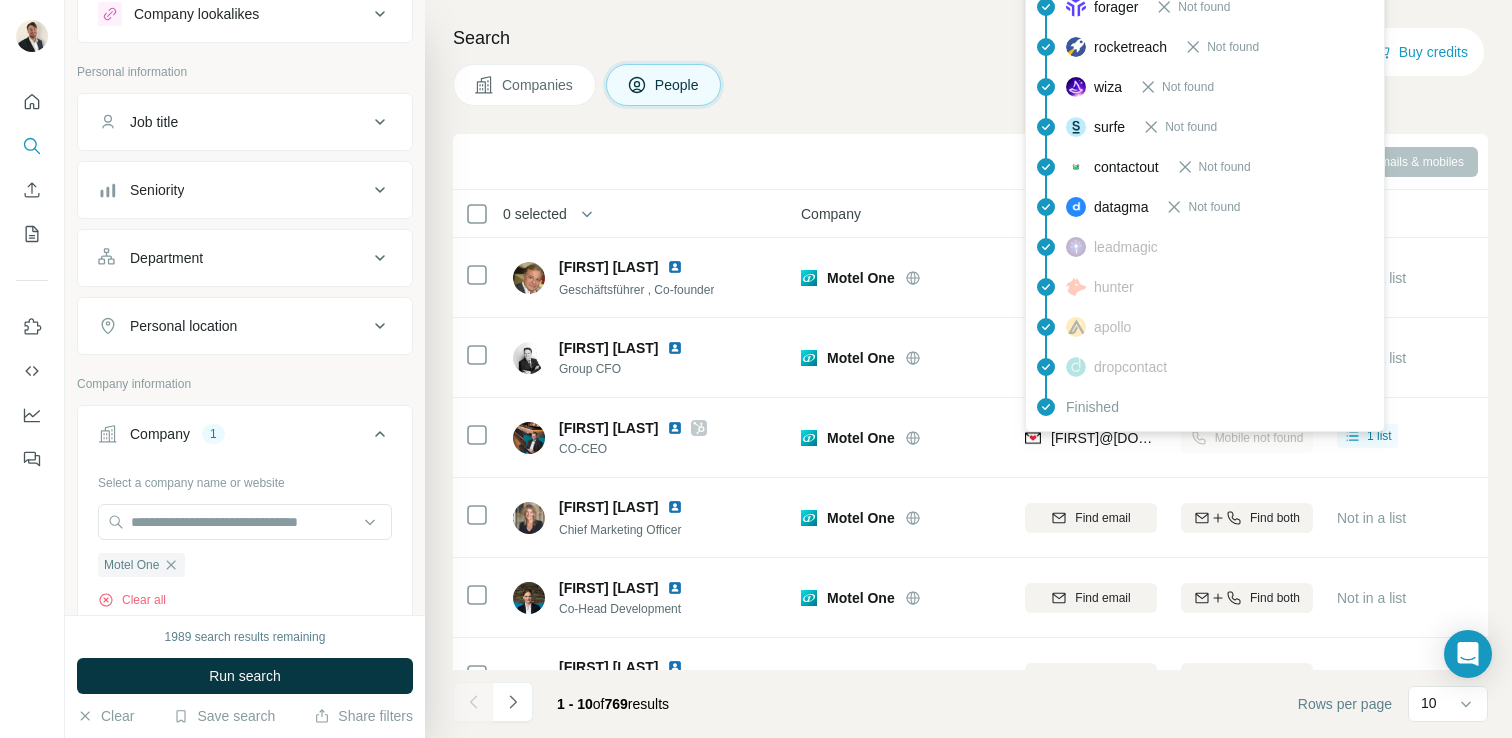 click on "[FIRST]@[DOMAIN]" at bounding box center [1114, 438] 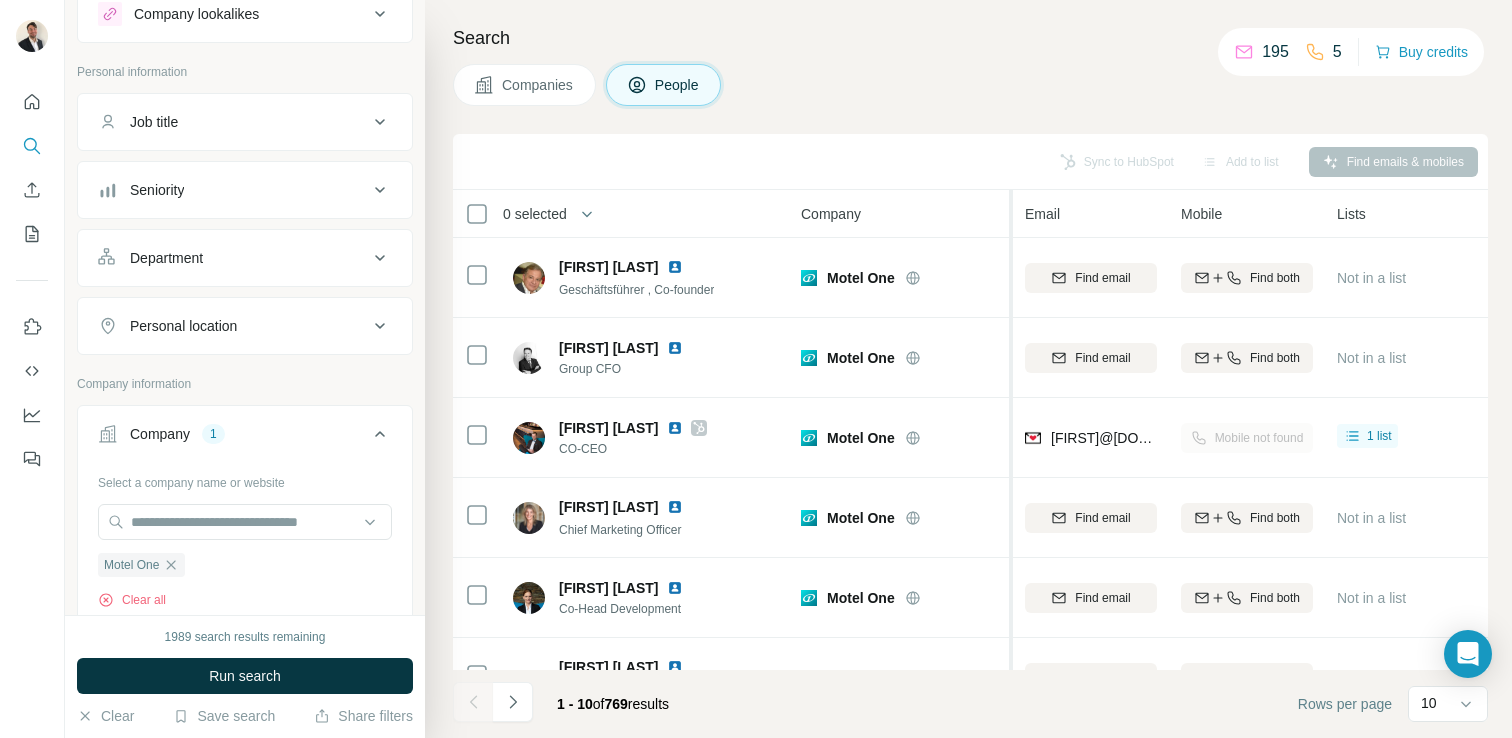 click at bounding box center (1009, 614) 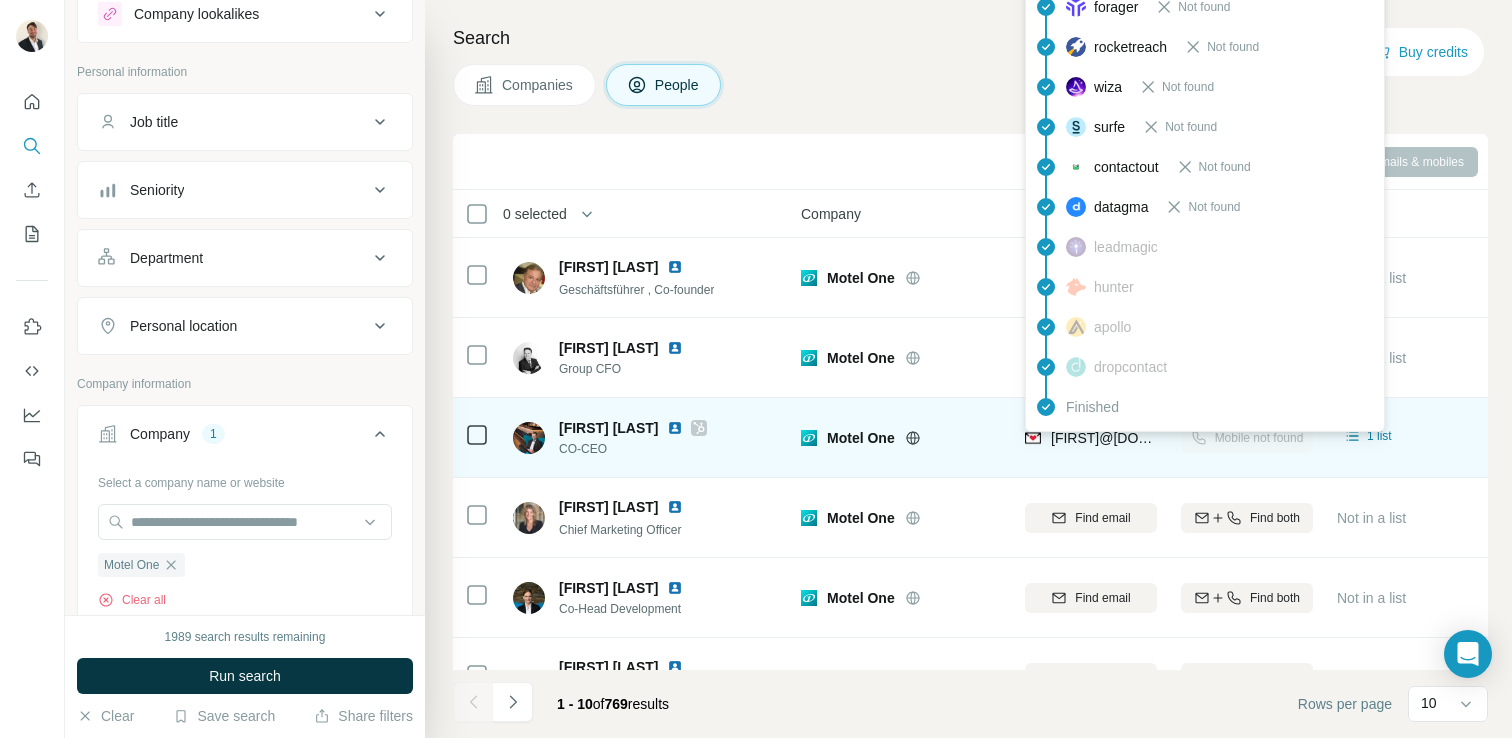 click at bounding box center [1033, 438] 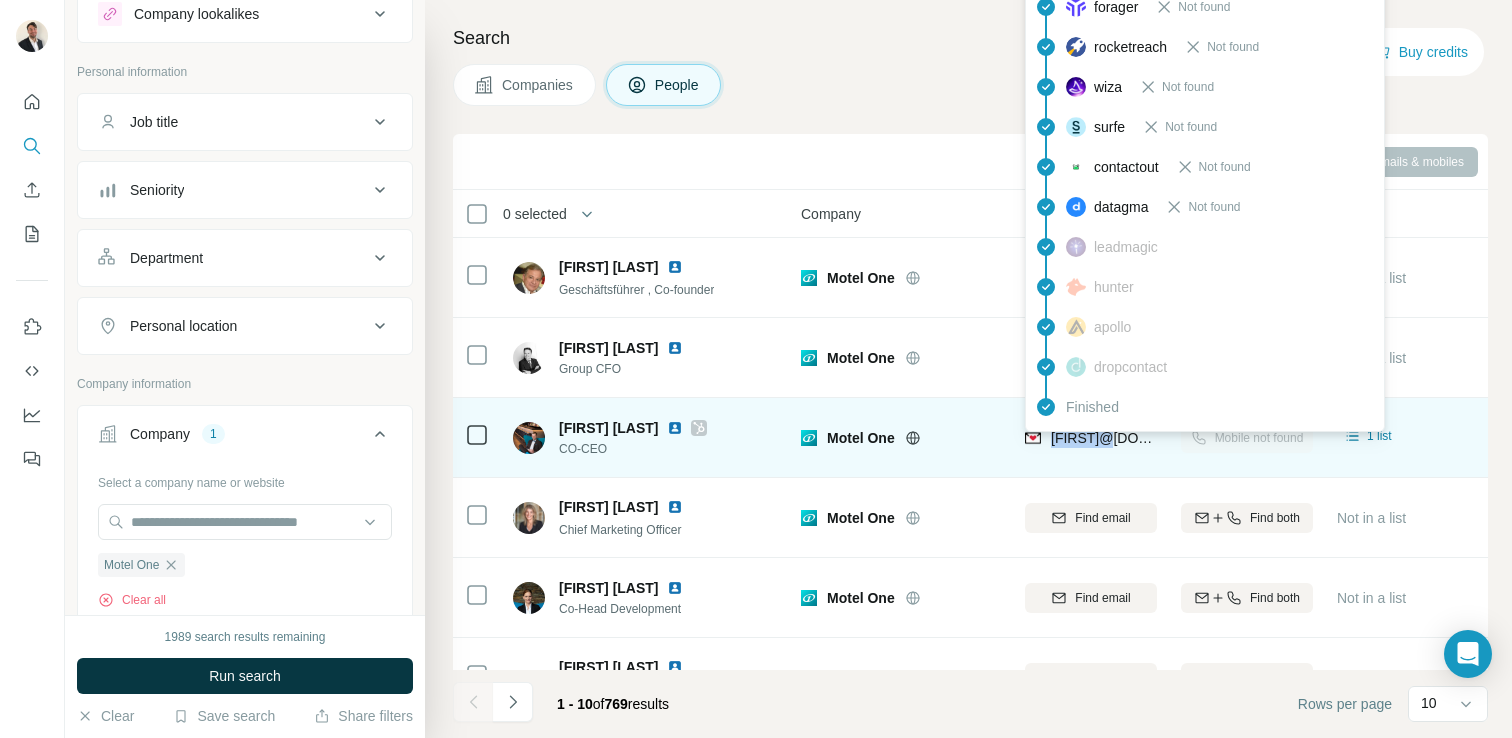 click on "[FIRST]@[DOMAIN]" at bounding box center (1114, 438) 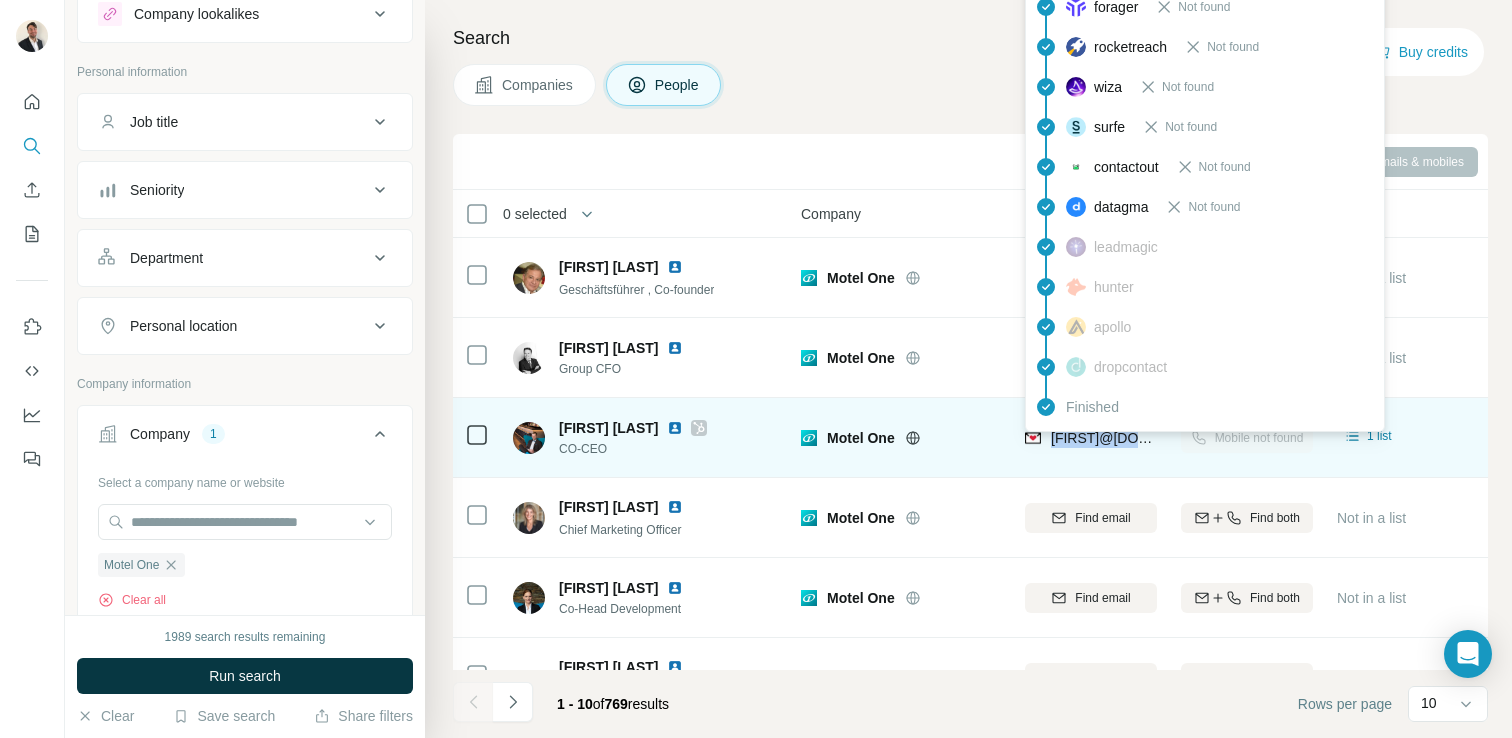 click on "[FIRST]@[DOMAIN]" at bounding box center (1114, 438) 